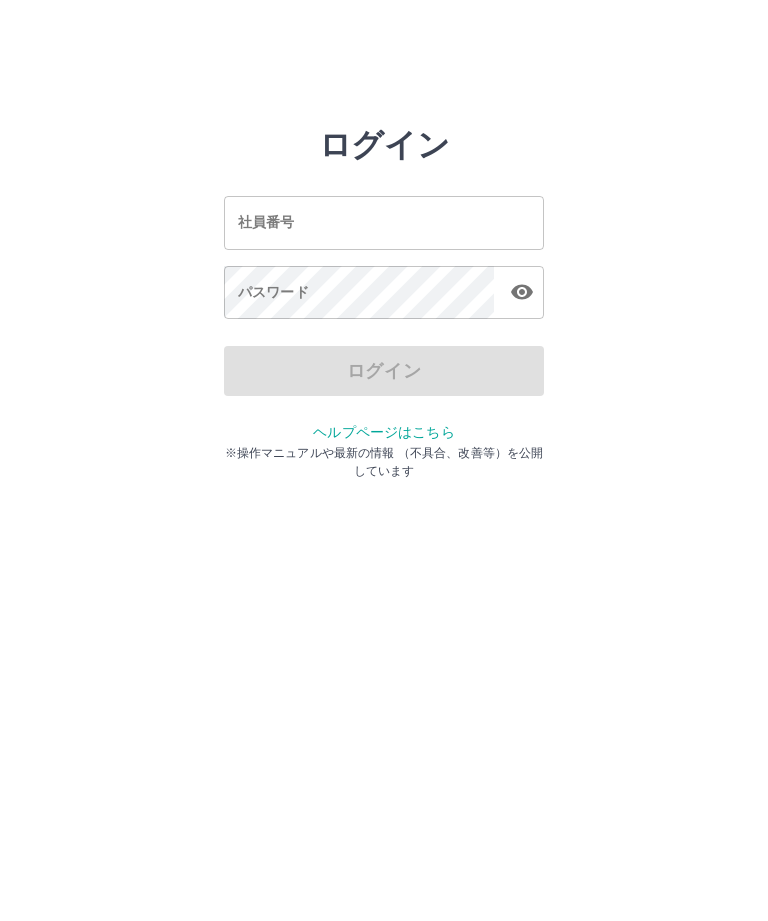 scroll, scrollTop: 0, scrollLeft: 0, axis: both 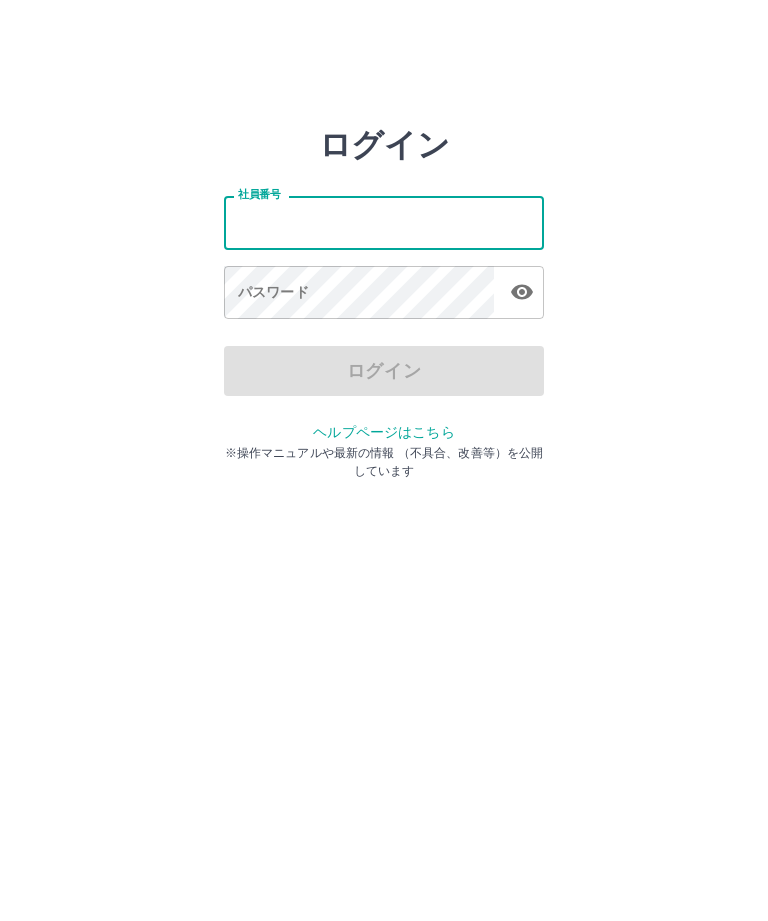 click on "ログイン 社員番号 社員番号 パスワード パスワード ログイン ヘルプページはこちら ※操作マニュアルや最新の情報 （不具合、改善等）を公開しています" at bounding box center (384, 223) 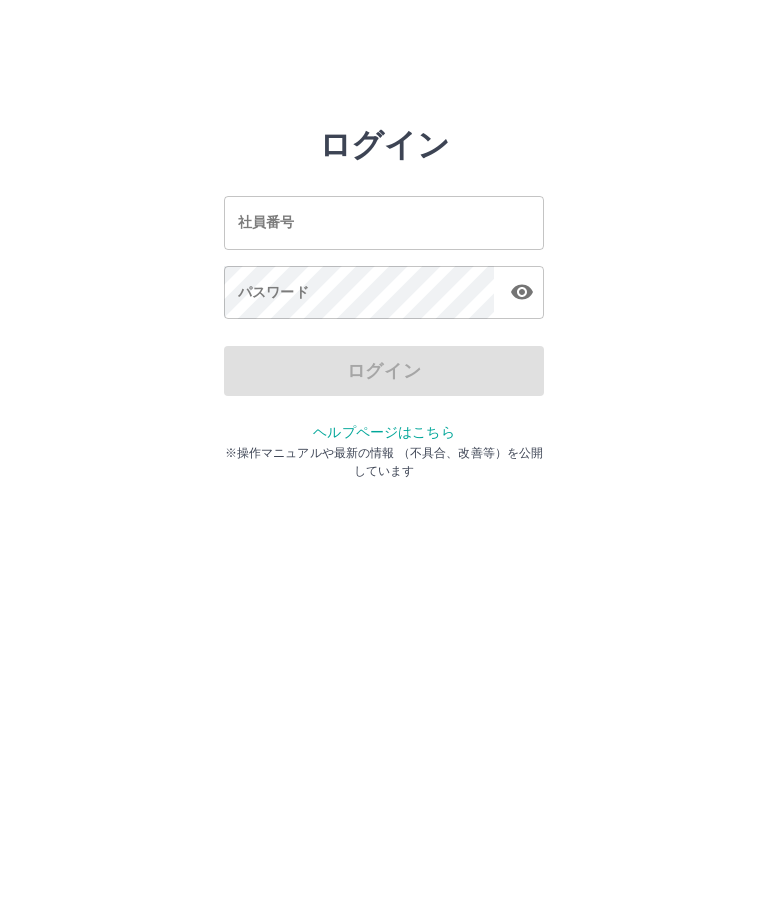 click on "ログイン 社員番号 社員番号 パスワード パスワード ログイン ヘルプページはこちら ※操作マニュアルや最新の情報 （不具合、改善等）を公開しています" at bounding box center [384, 223] 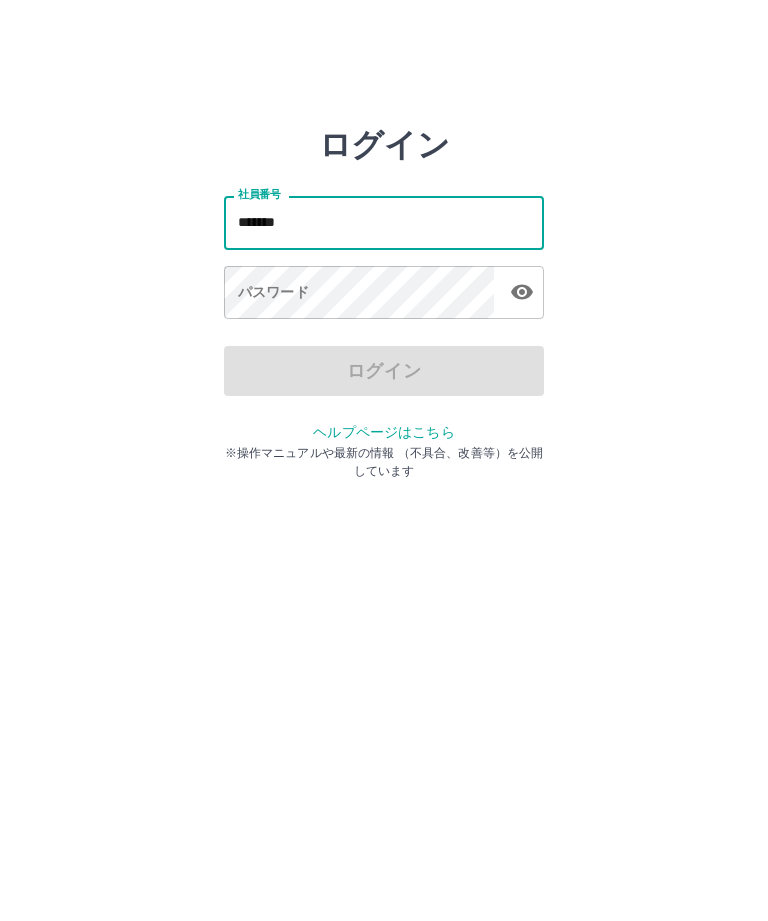 type on "*******" 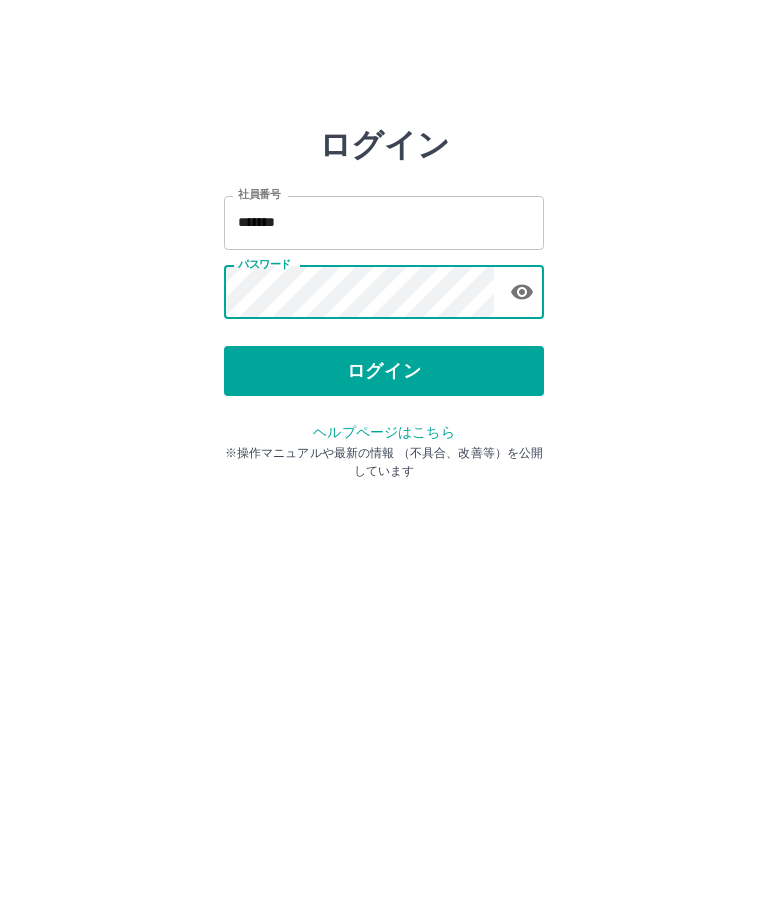 click on "ログイン" at bounding box center (384, 371) 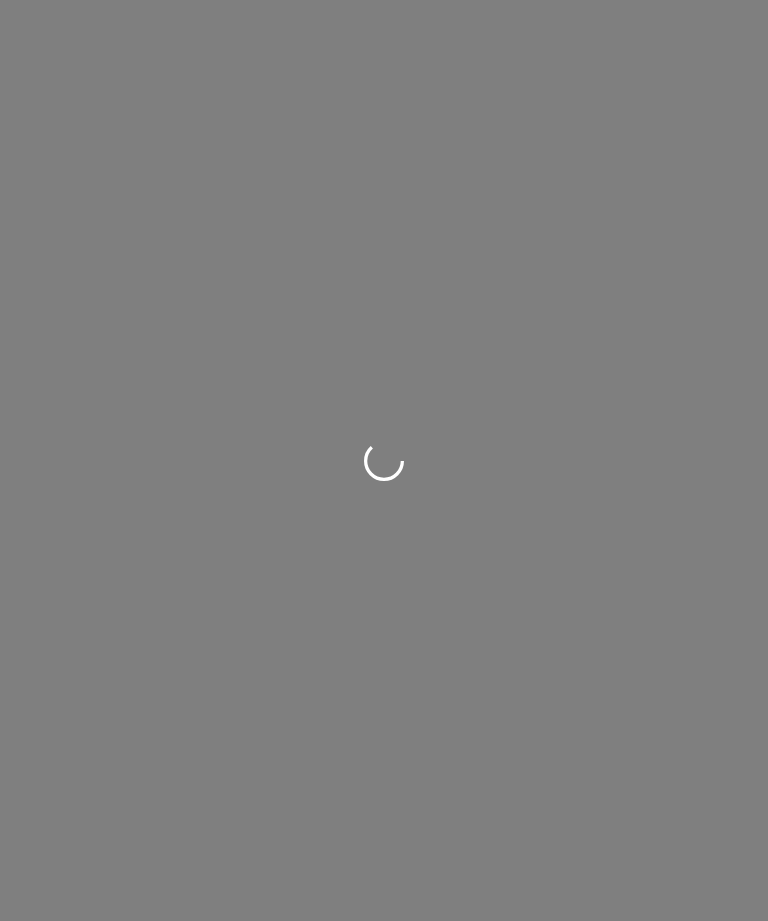 scroll, scrollTop: 0, scrollLeft: 0, axis: both 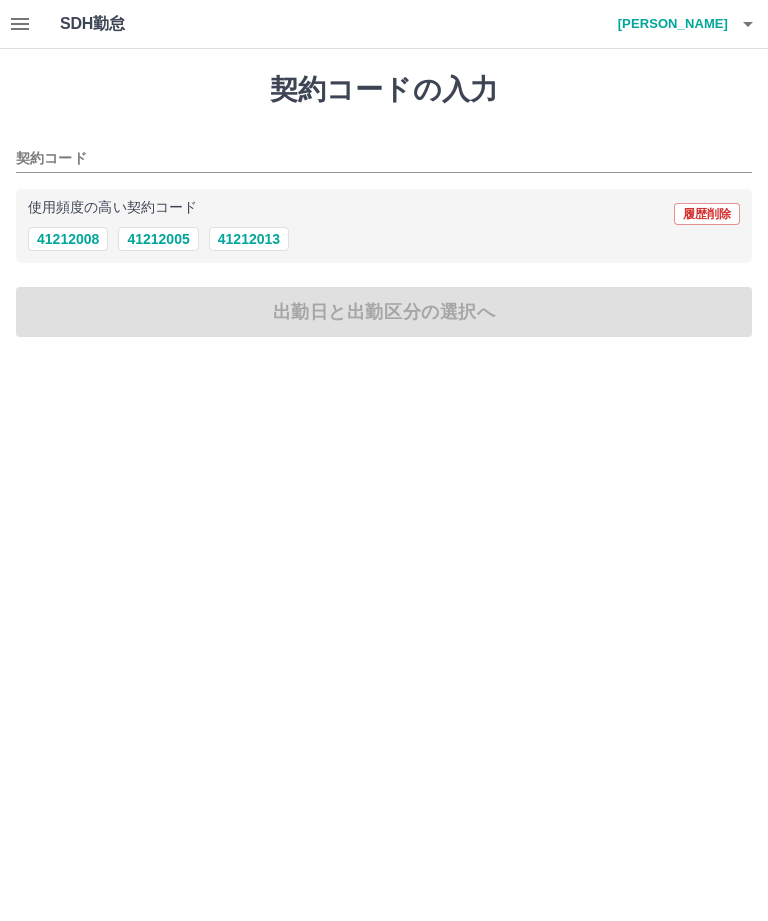click on "41212008" at bounding box center [68, 239] 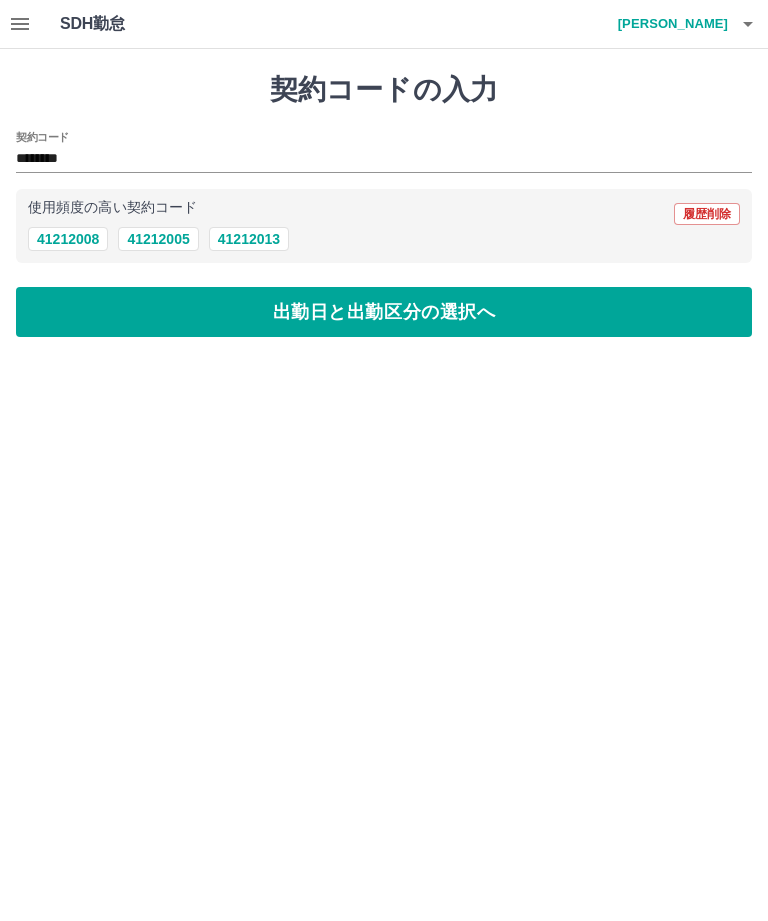 click on "出勤日と出勤区分の選択へ" at bounding box center (384, 312) 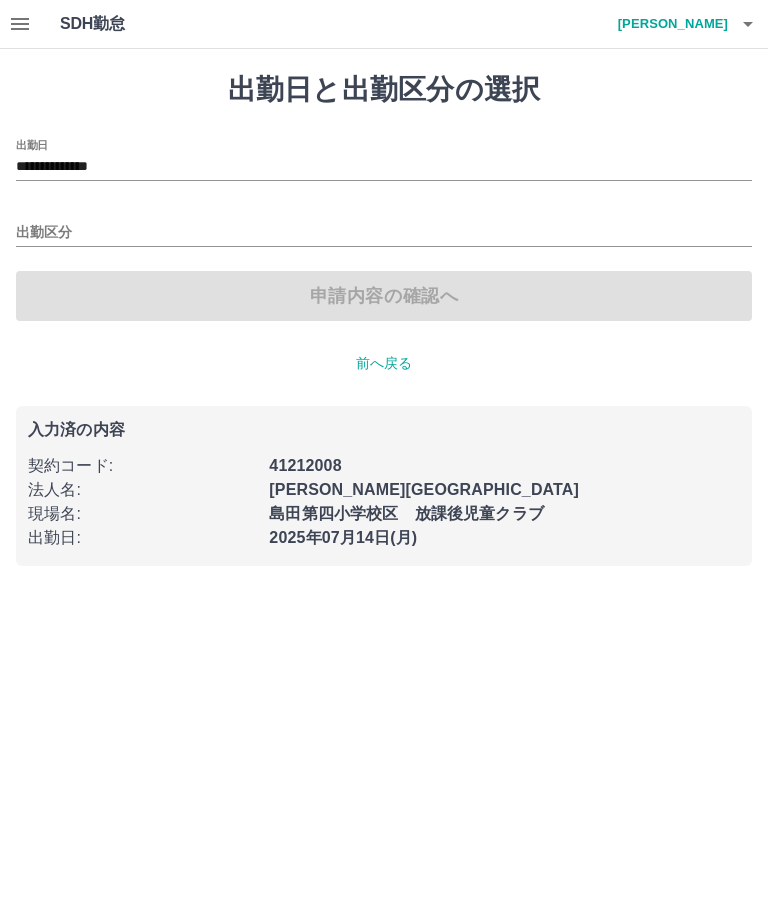 click on "**********" at bounding box center (384, 167) 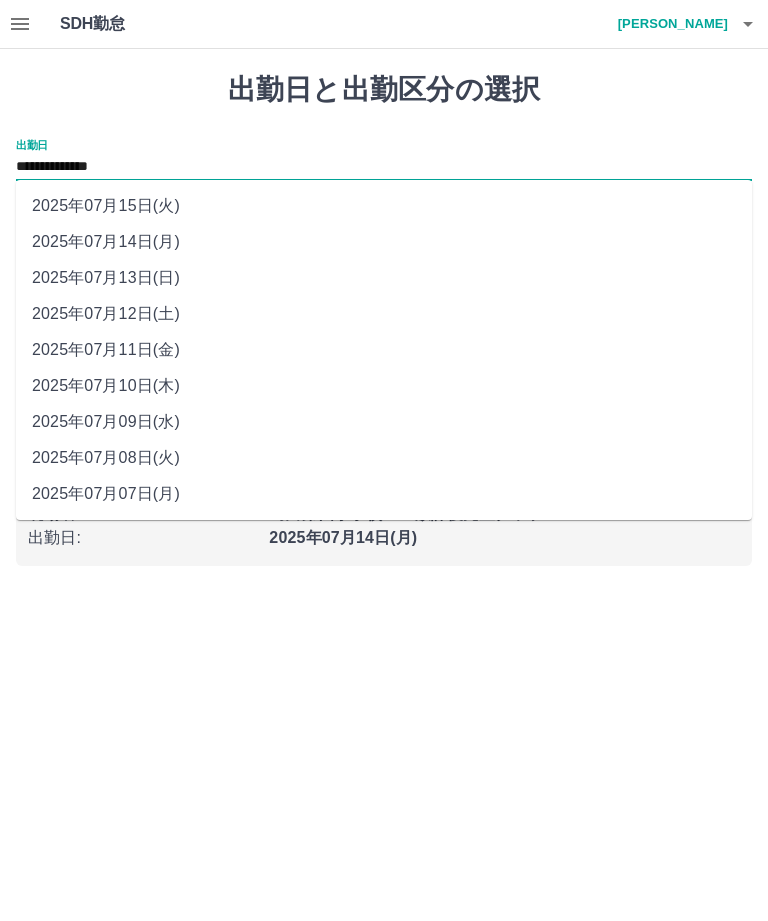 click on "2025年07月13日(日)" at bounding box center [384, 278] 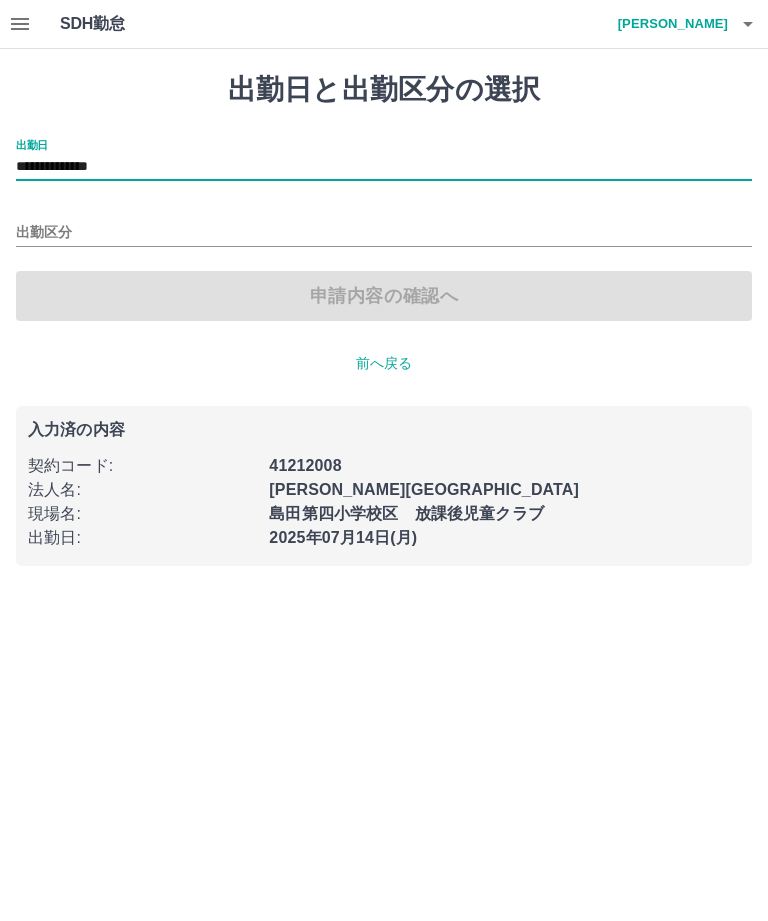 click on "出勤区分" at bounding box center (384, 233) 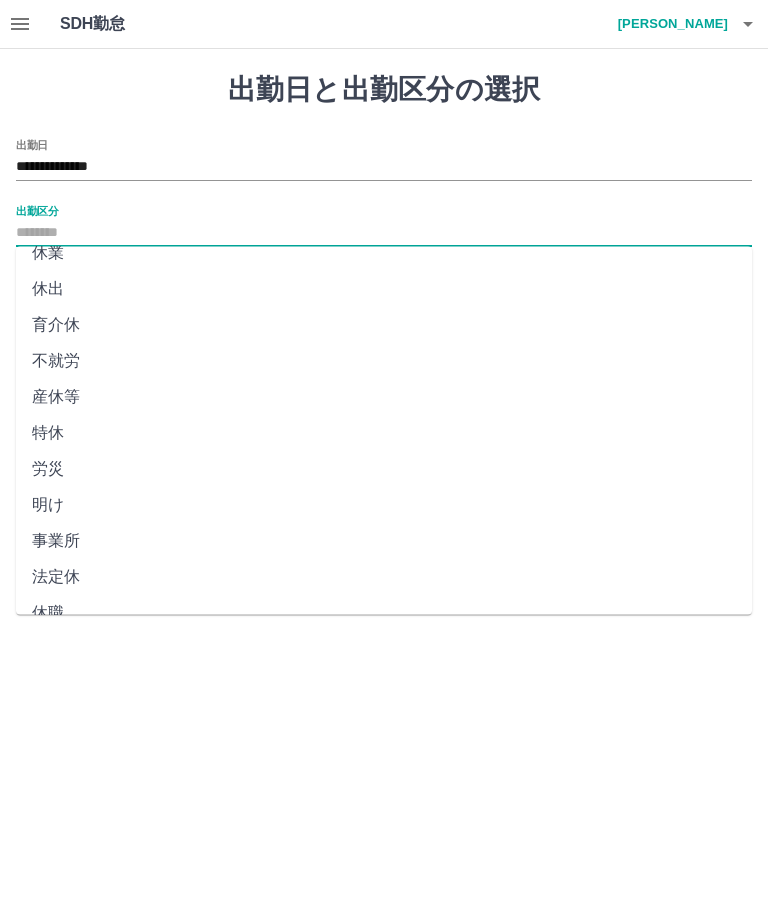 scroll, scrollTop: 270, scrollLeft: 0, axis: vertical 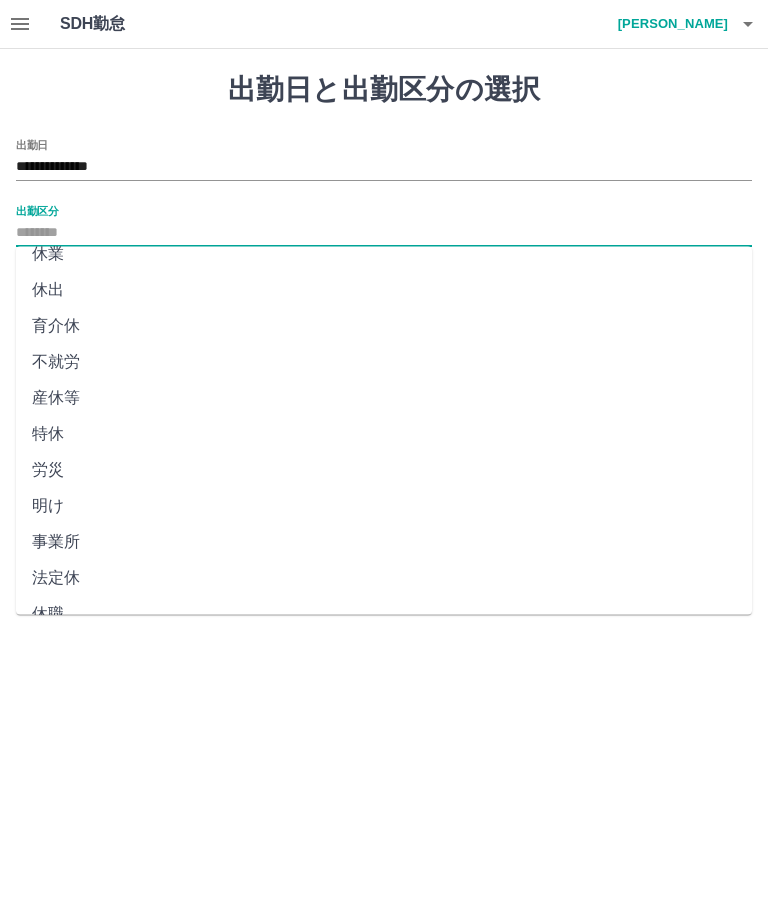 click on "法定休" at bounding box center (384, 579) 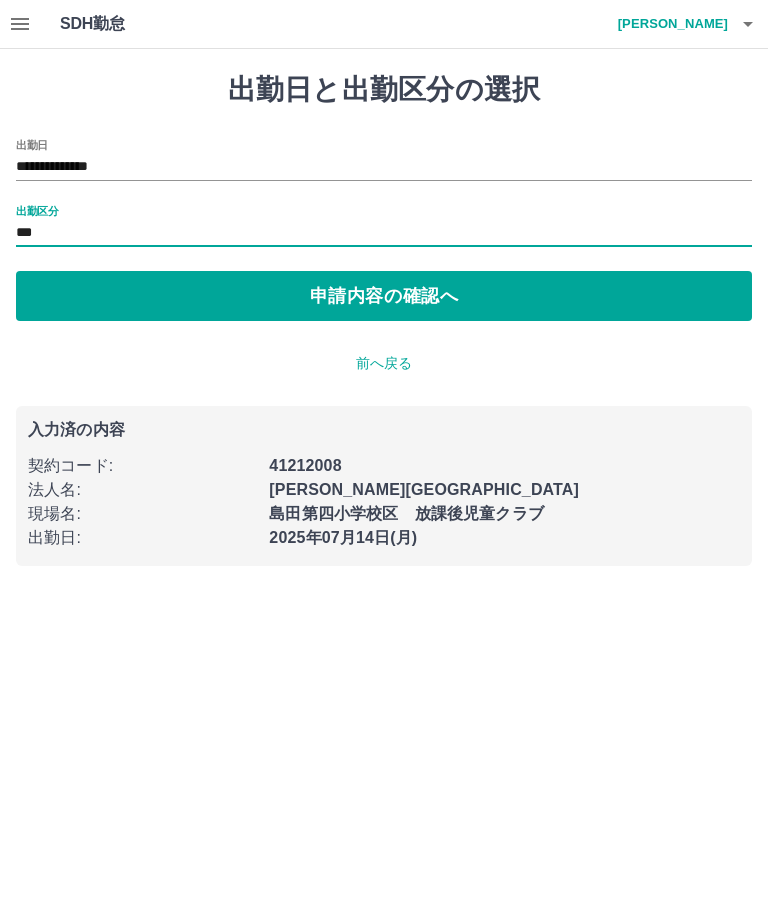 click on "**********" at bounding box center (384, 319) 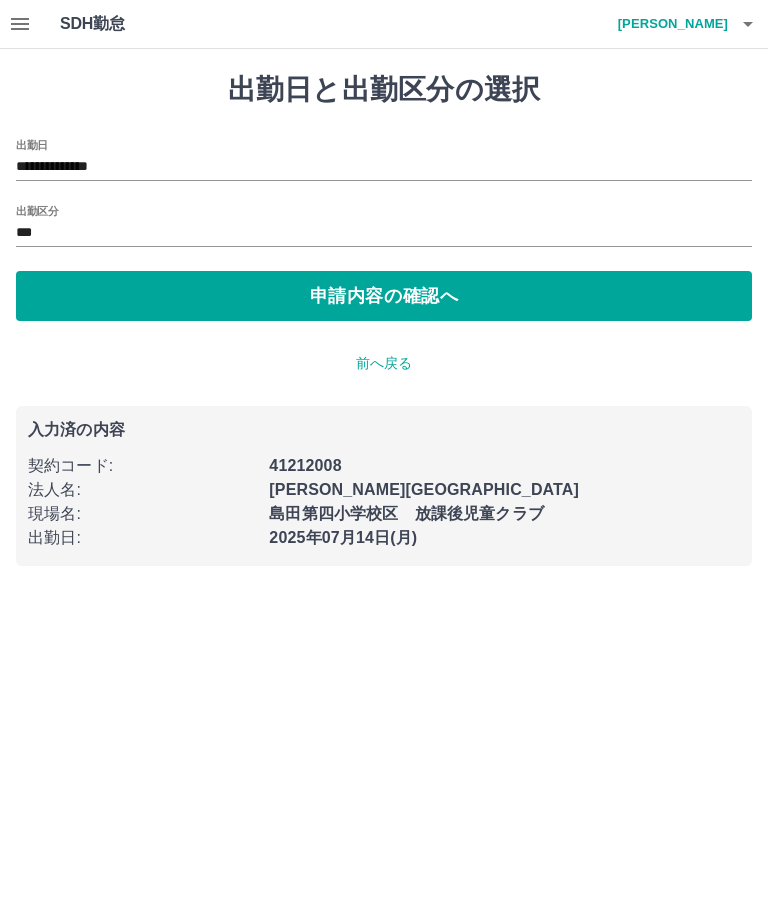 click on "申請内容の確認へ" at bounding box center [384, 296] 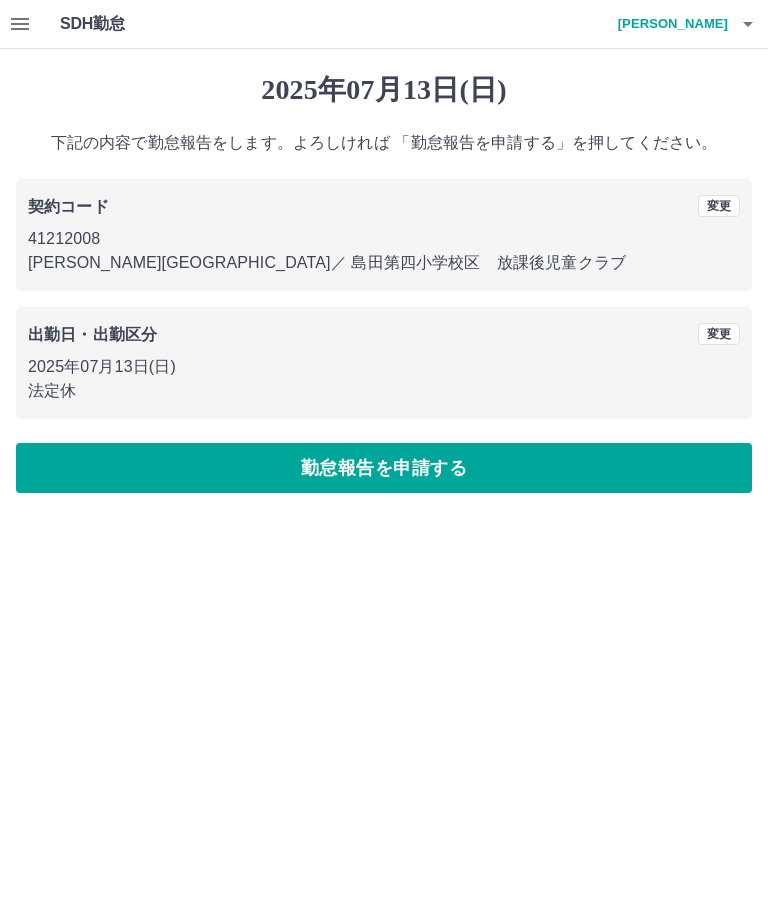 click on "勤怠報告を申請する" at bounding box center (384, 468) 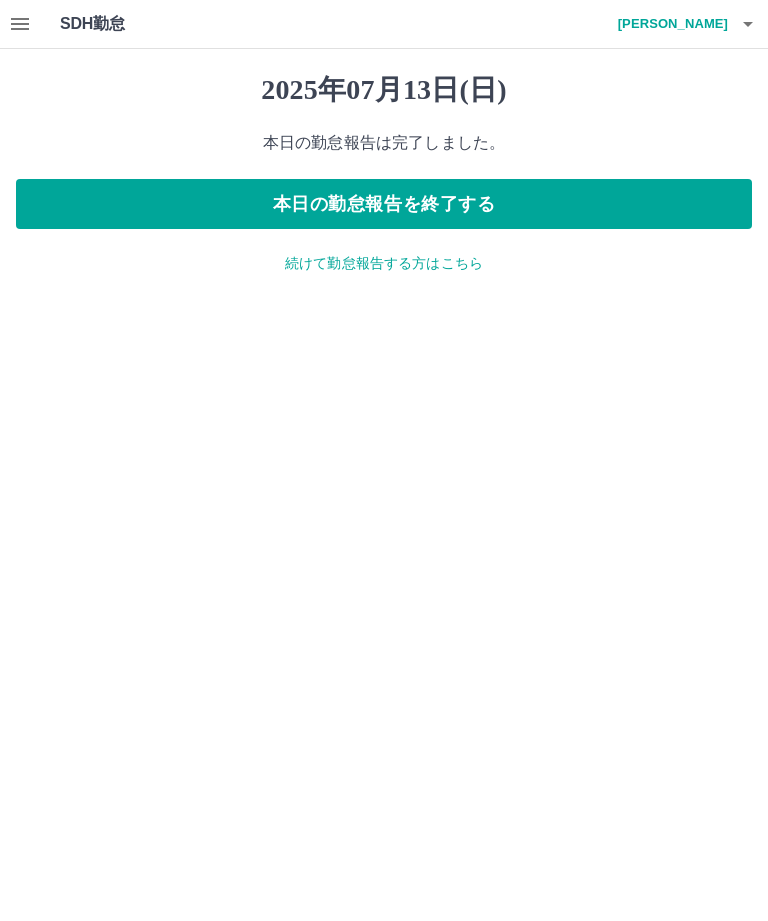 click on "続けて勤怠報告する方はこちら" at bounding box center (384, 263) 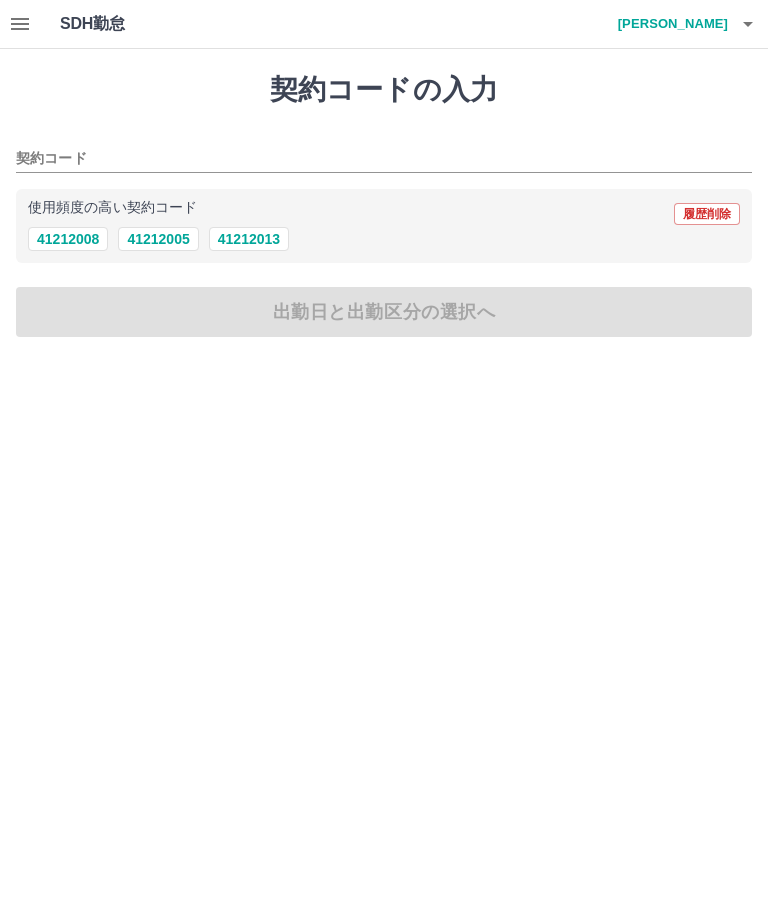 click on "41212008" at bounding box center [68, 239] 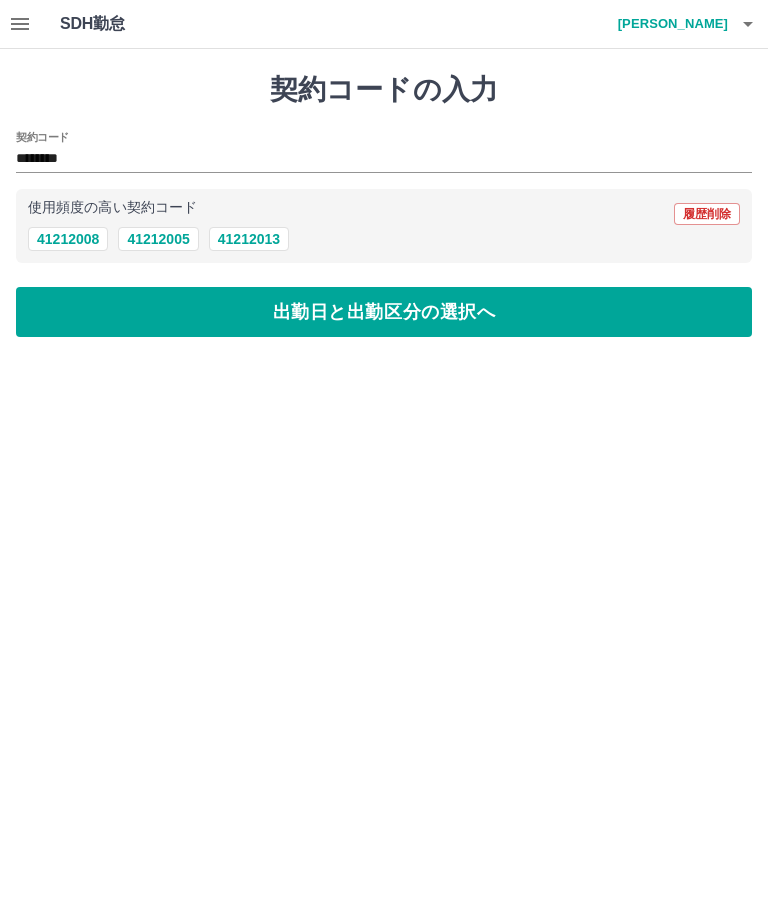 click on "出勤日と出勤区分の選択へ" at bounding box center [384, 312] 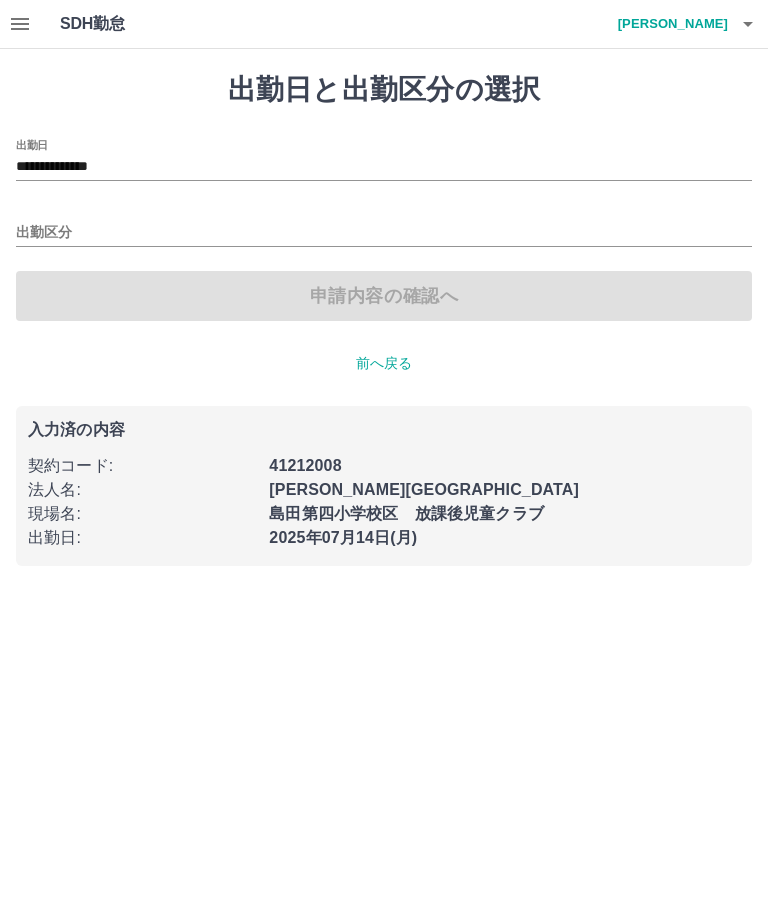 click on "出勤区分" at bounding box center [384, 233] 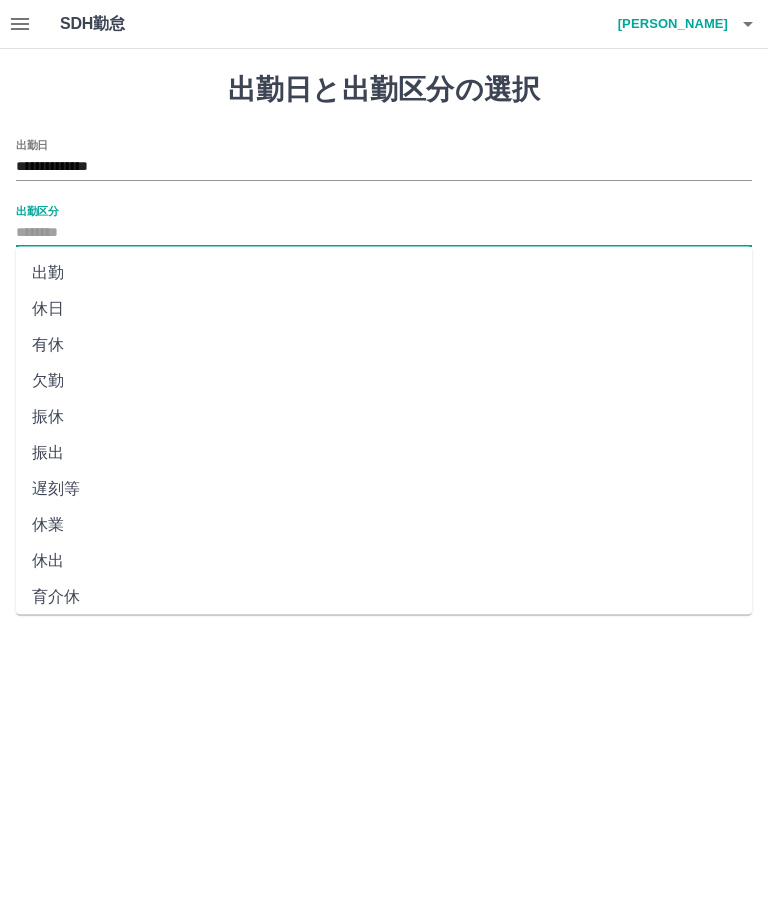 click on "出勤" at bounding box center (384, 273) 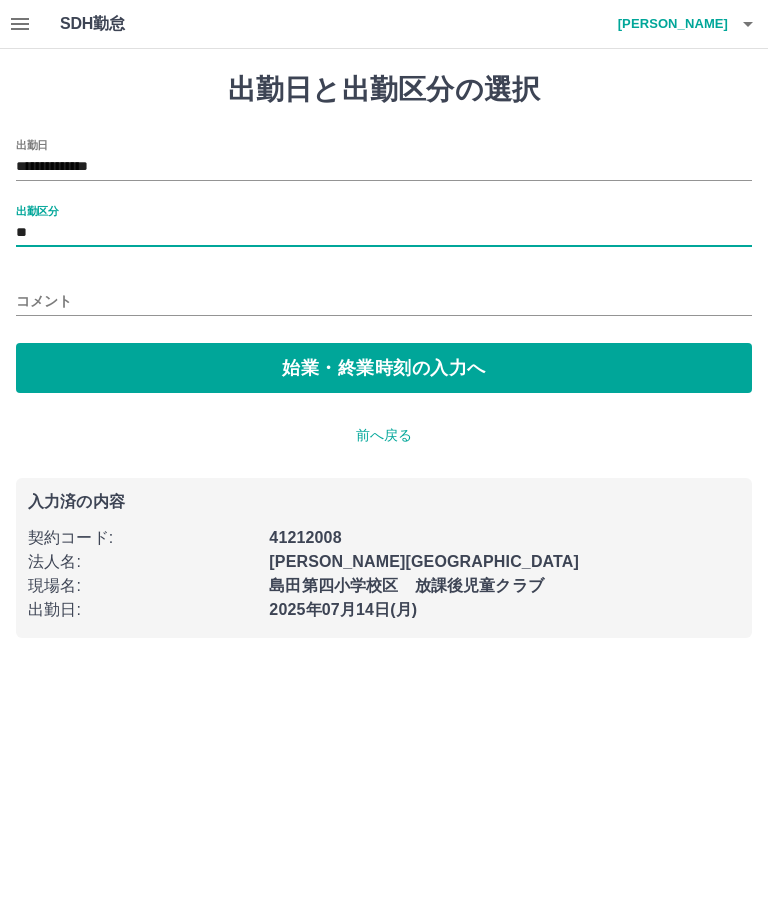click on "始業・終業時刻の入力へ" at bounding box center [384, 368] 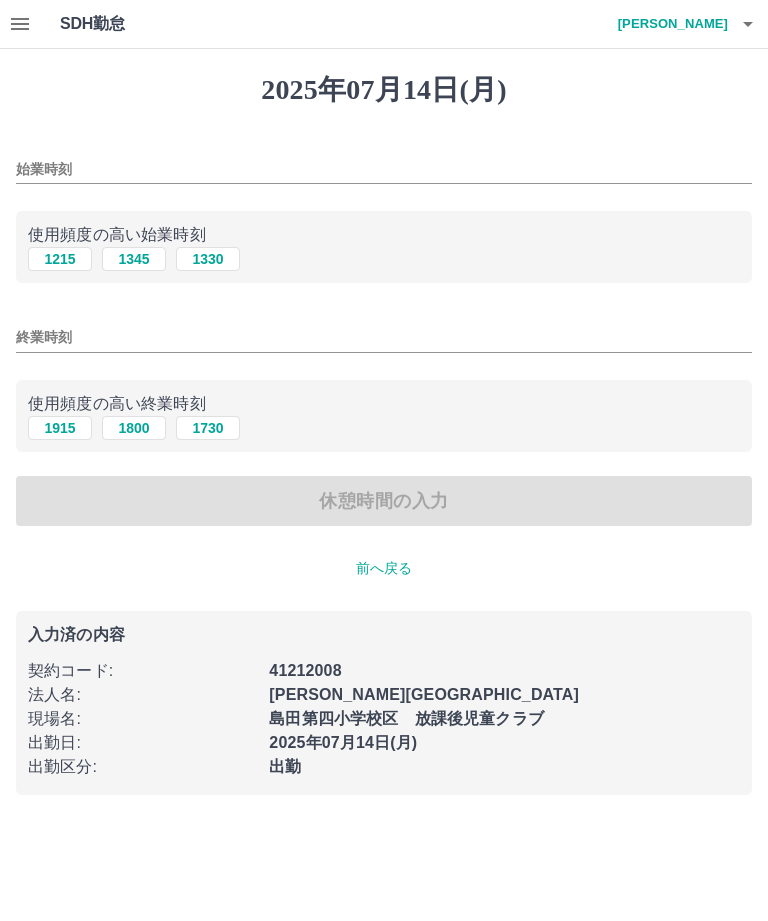 click on "1215" at bounding box center (60, 259) 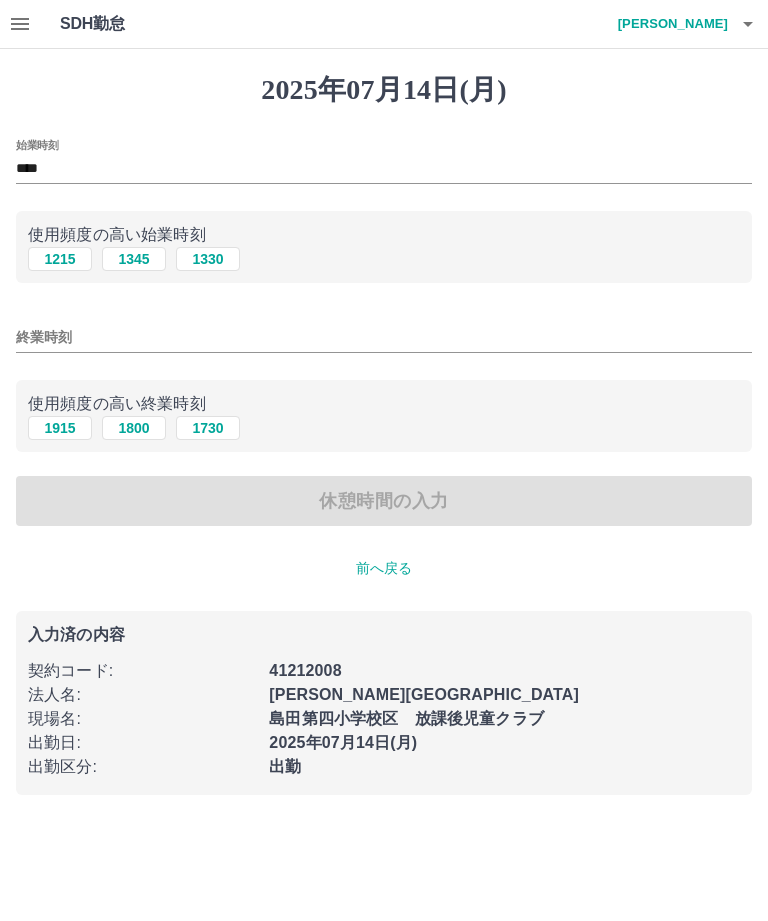 click on "終業時刻" at bounding box center [384, 337] 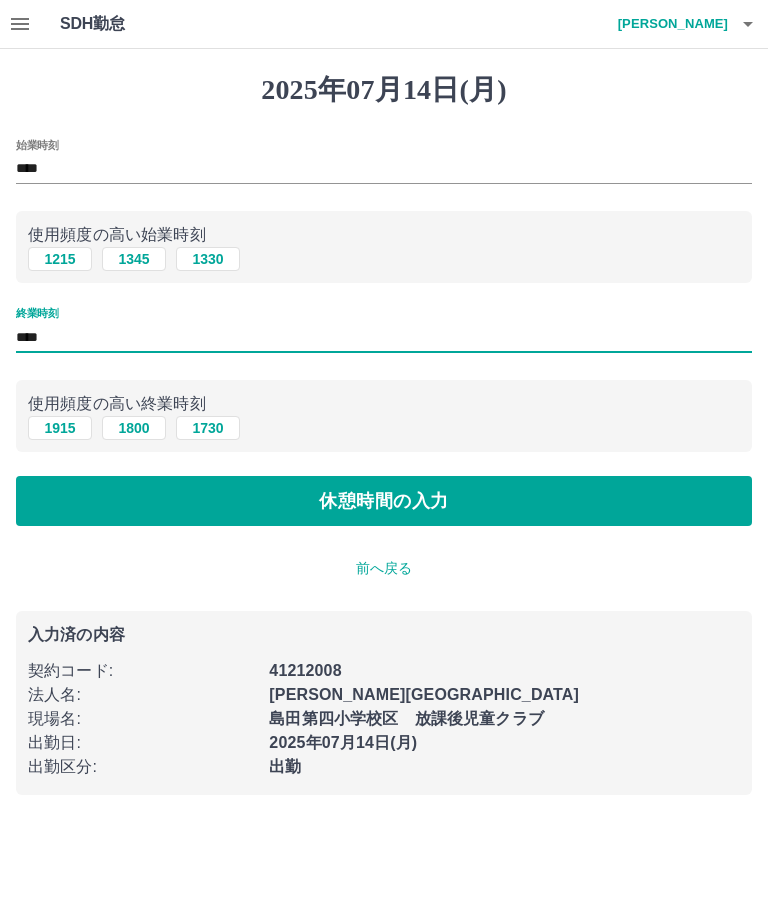 type on "****" 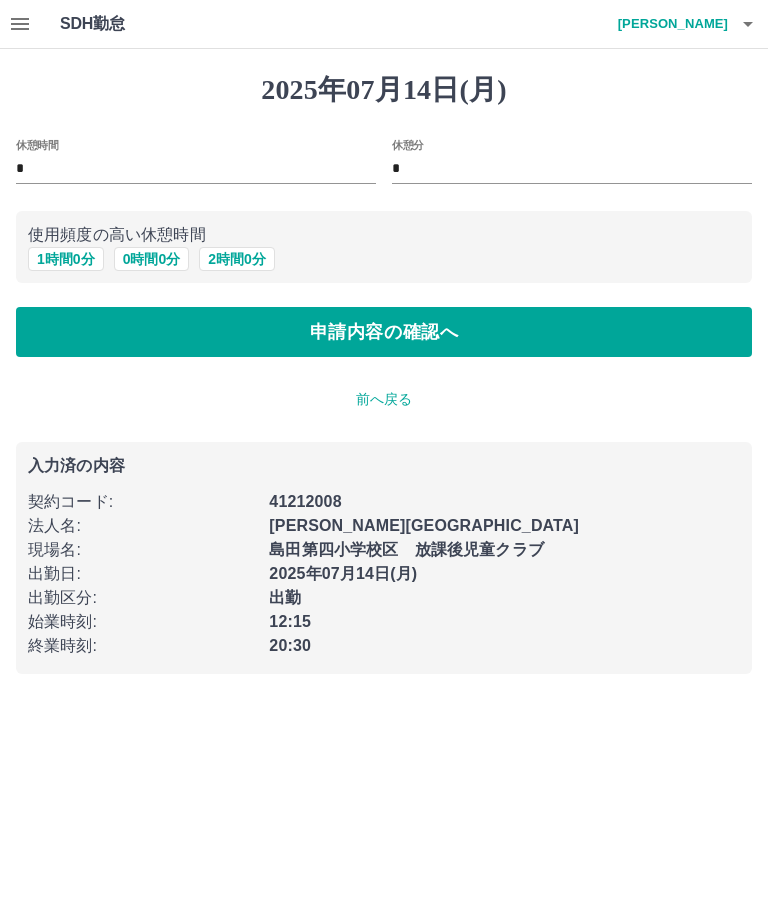 click on "1 時間 0 分" at bounding box center [66, 259] 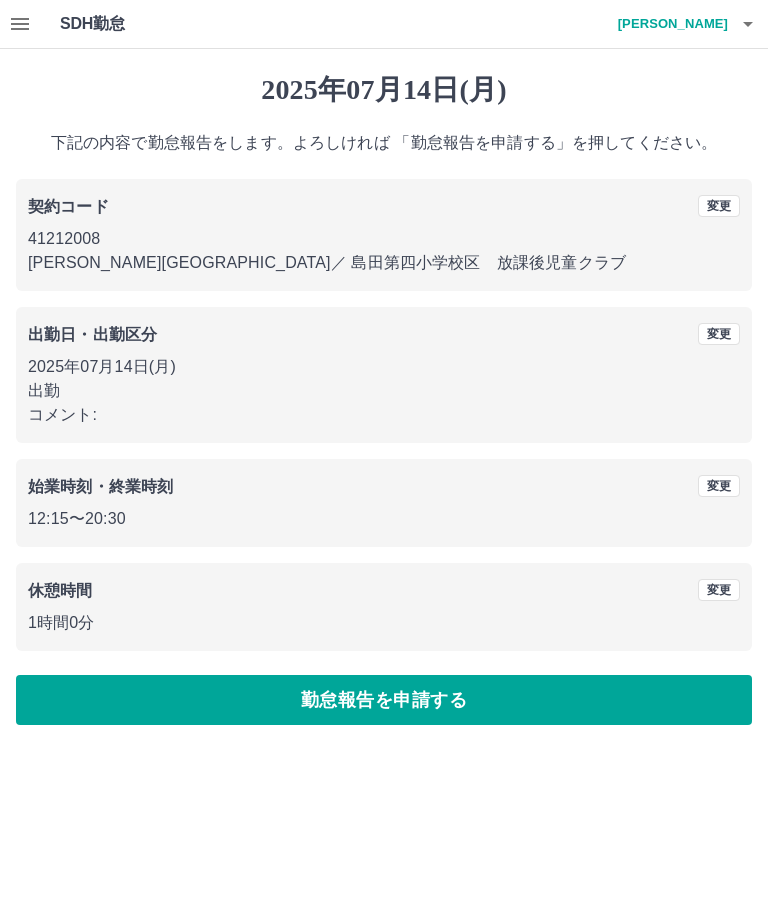 click on "勤怠報告を申請する" at bounding box center (384, 700) 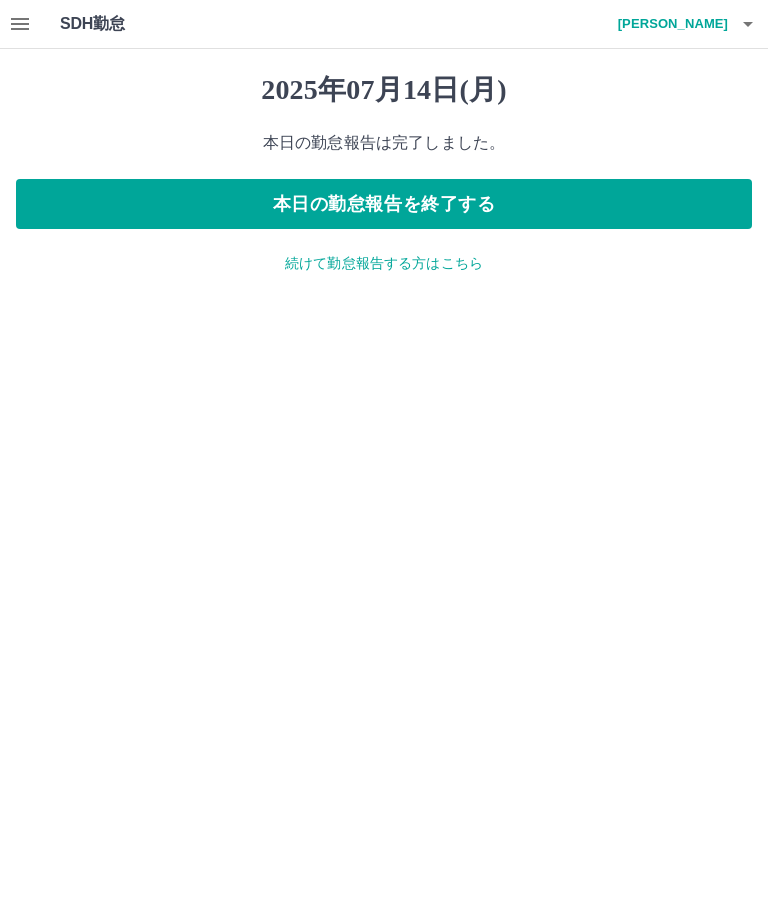 click on "本日の勤怠報告を終了する" at bounding box center (384, 204) 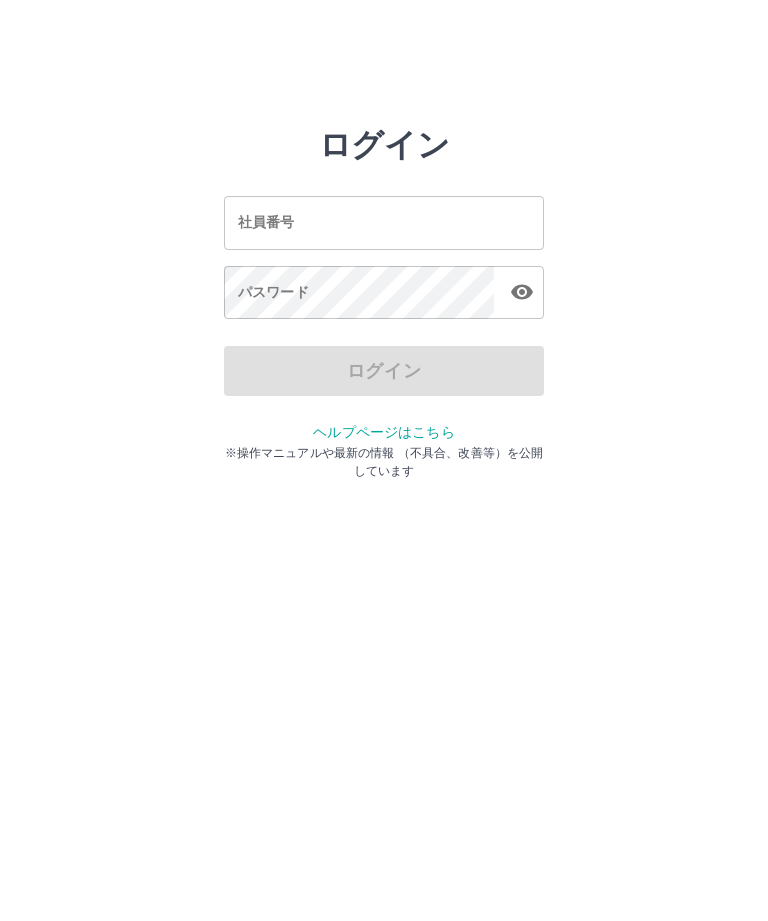 scroll, scrollTop: 0, scrollLeft: 0, axis: both 